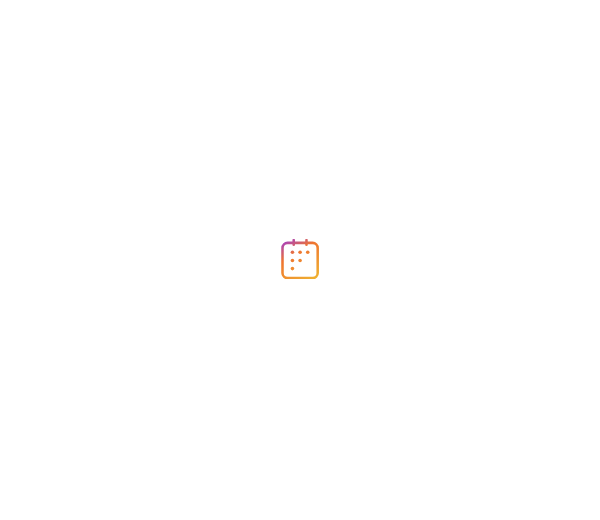 scroll, scrollTop: 0, scrollLeft: 0, axis: both 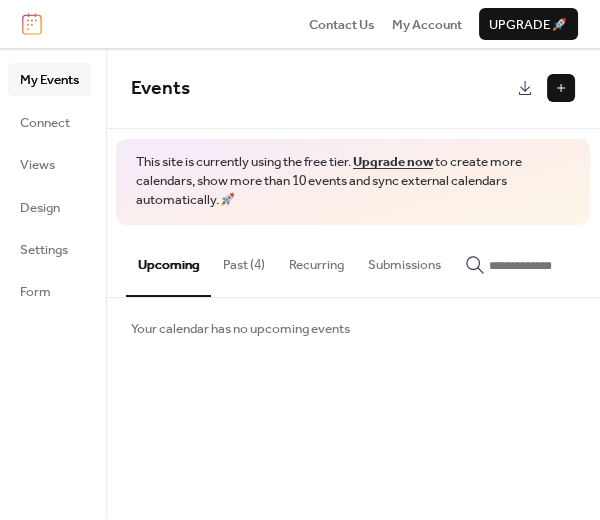 click on "Past (4)" at bounding box center [244, 260] 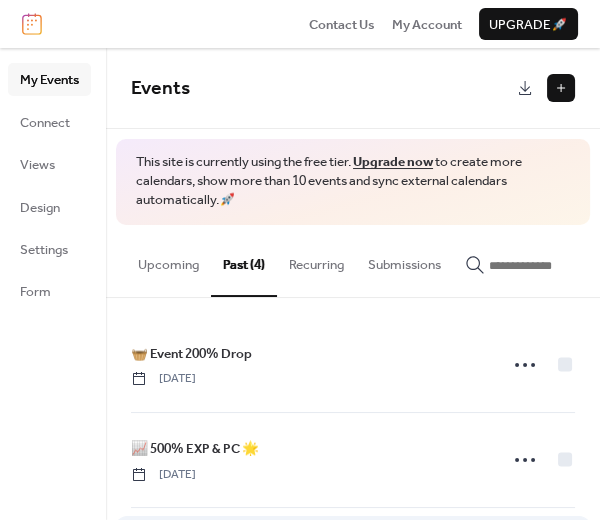 type 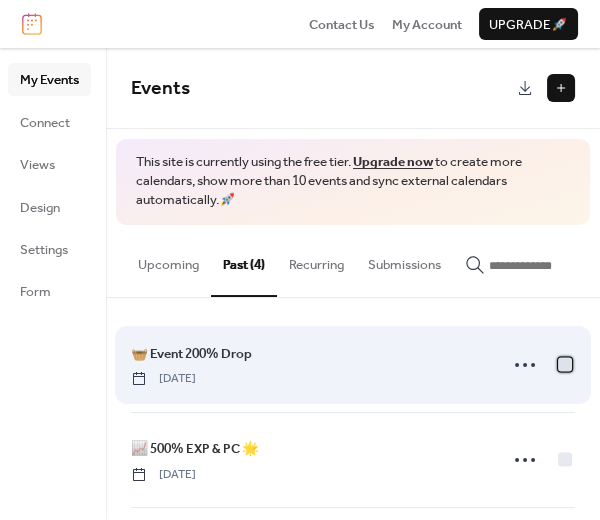 click at bounding box center [565, 364] 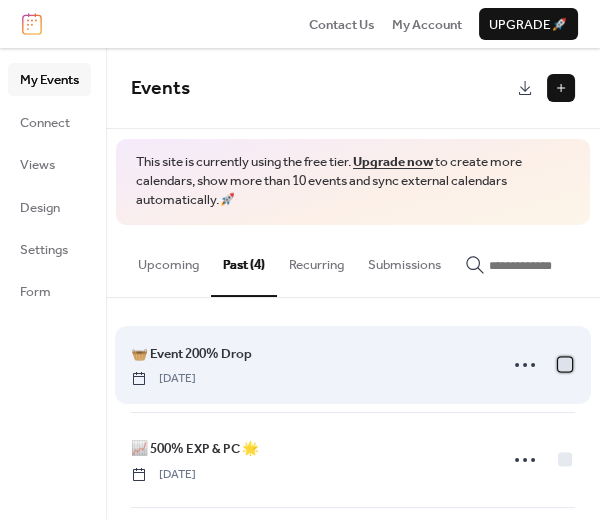 click at bounding box center (565, 364) 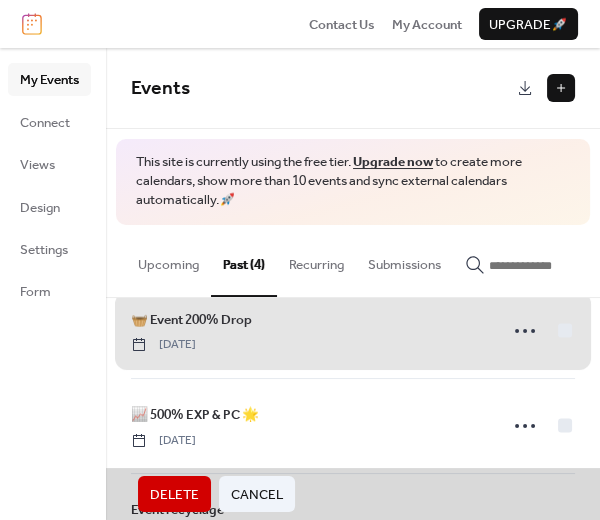 scroll, scrollTop: 63, scrollLeft: 0, axis: vertical 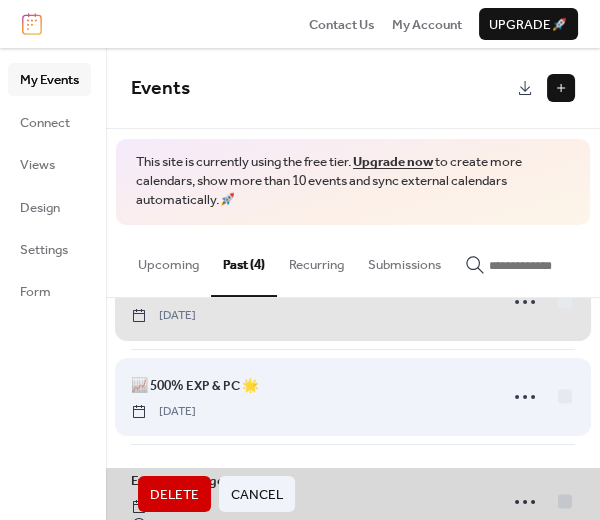 click on "📈 500% EXP & PC 🌟 [DATE]" at bounding box center (353, 396) 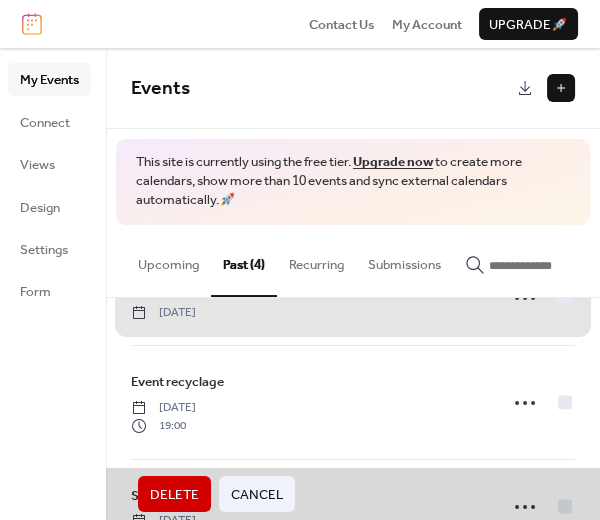 scroll, scrollTop: 189, scrollLeft: 0, axis: vertical 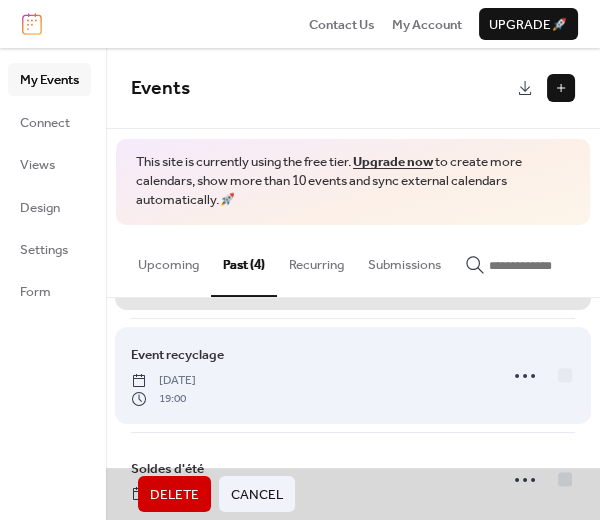 click on "Event recyclage [DATE] 19:00" at bounding box center [353, 374] 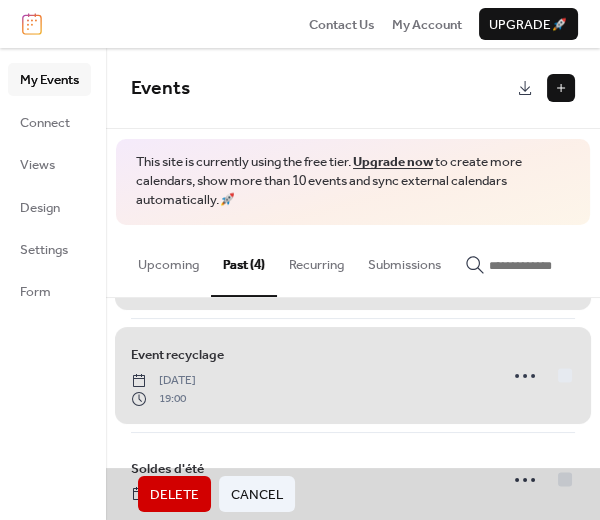 click on "Event recyclage [DATE] 19:00" at bounding box center [353, 374] 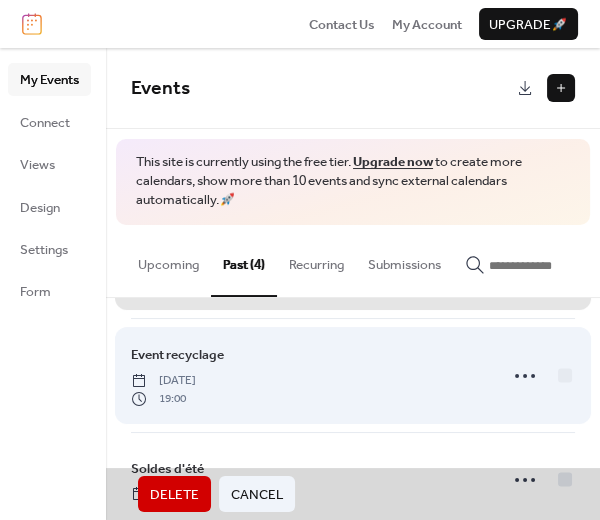 click on "Event recyclage [DATE] 19:00" at bounding box center [353, 374] 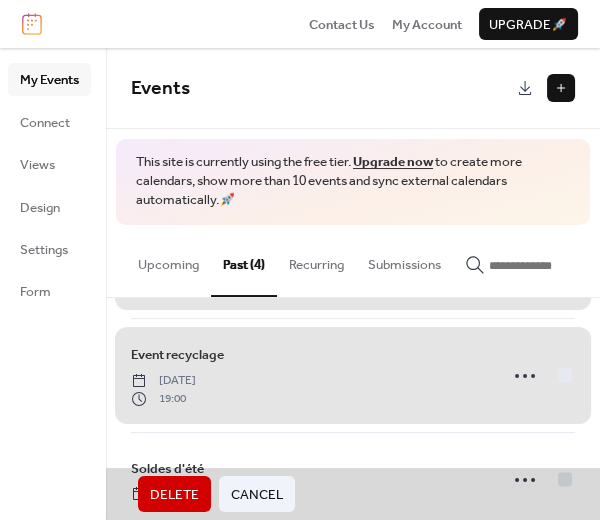 scroll, scrollTop: 216, scrollLeft: 0, axis: vertical 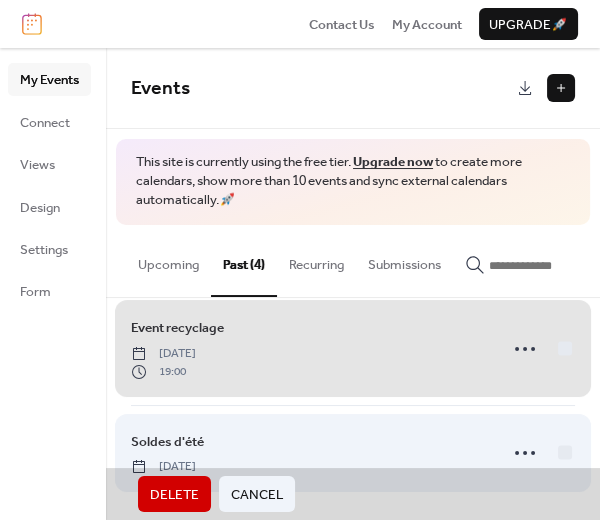 click on "Soldes d'été [DATE]" at bounding box center (353, 452) 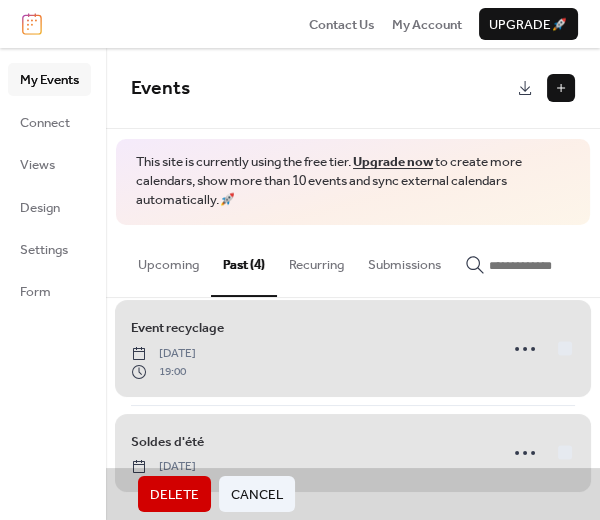 click on "Delete" at bounding box center (174, 495) 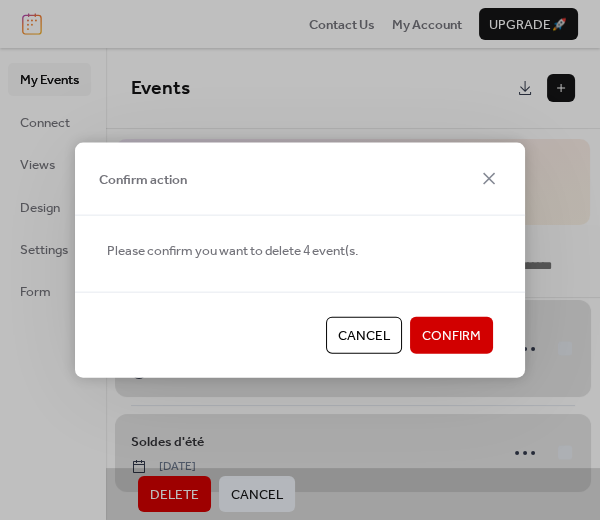 click on "Confirm" at bounding box center (451, 336) 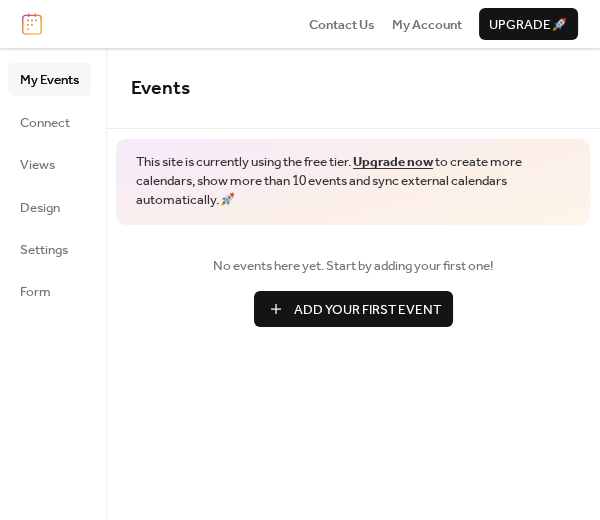click on "Add Your First Event" at bounding box center (367, 310) 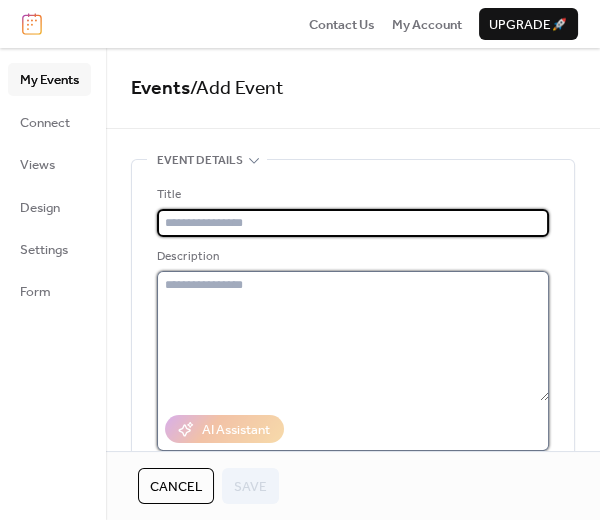 click at bounding box center (353, 336) 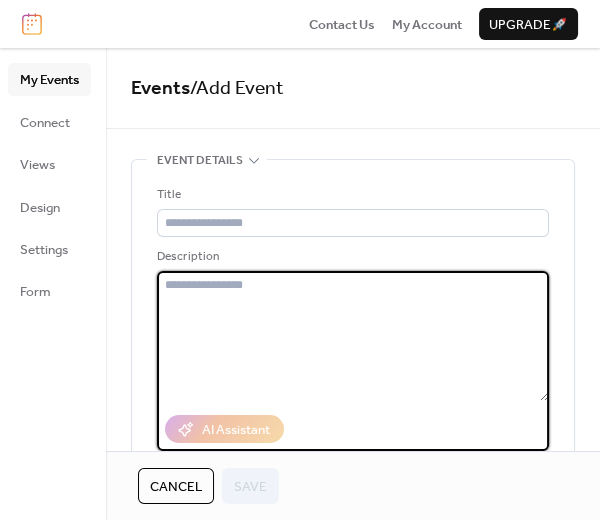 paste on "**********" 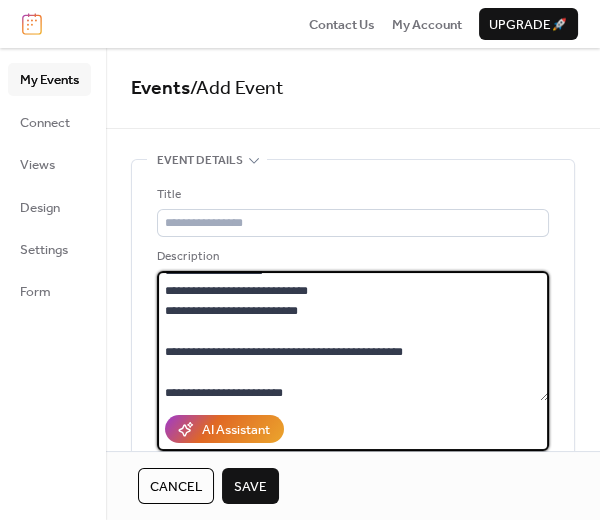 scroll, scrollTop: 0, scrollLeft: 0, axis: both 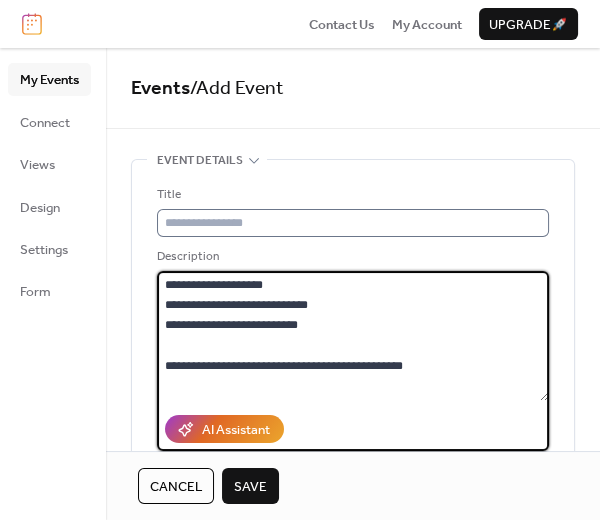 type on "**********" 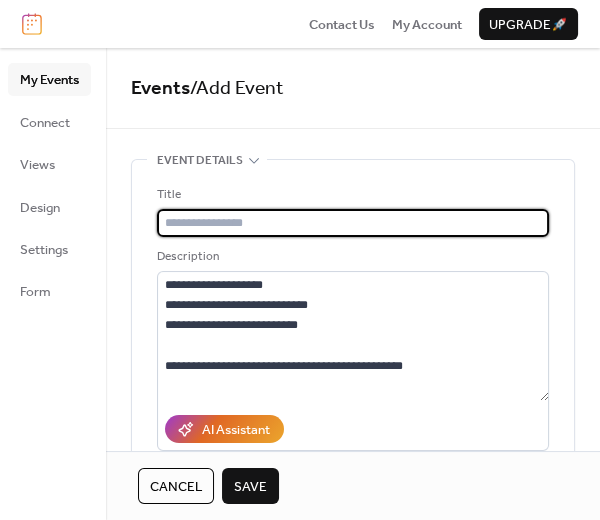 click at bounding box center [353, 223] 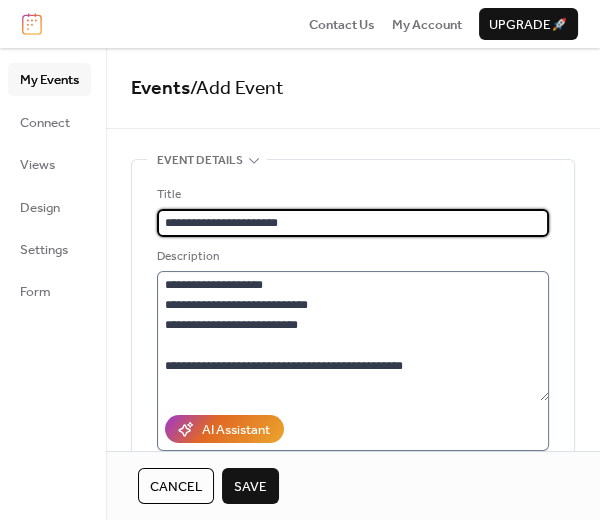 type on "**********" 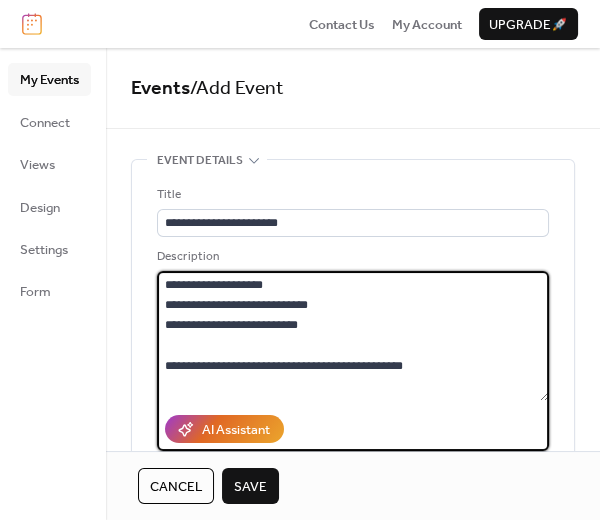 click on "**********" at bounding box center [353, 336] 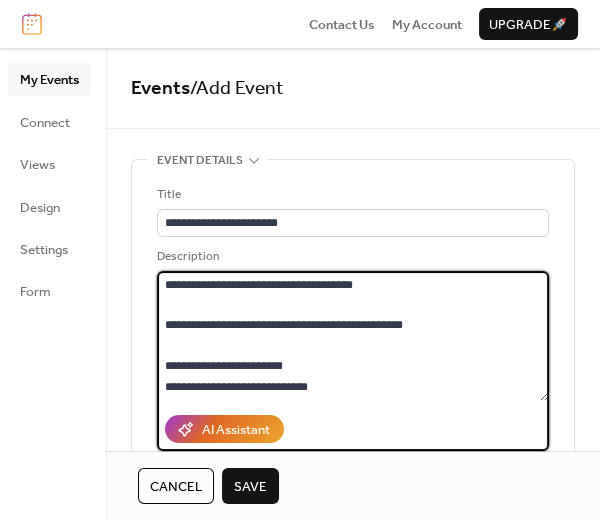 click on "**********" at bounding box center (353, 336) 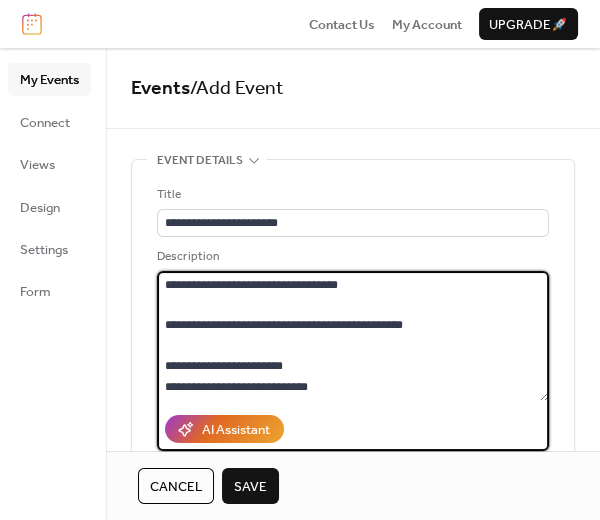 type on "**********" 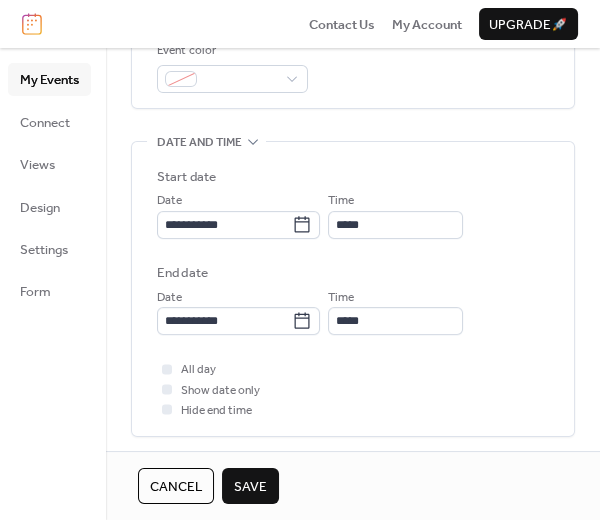 scroll, scrollTop: 567, scrollLeft: 0, axis: vertical 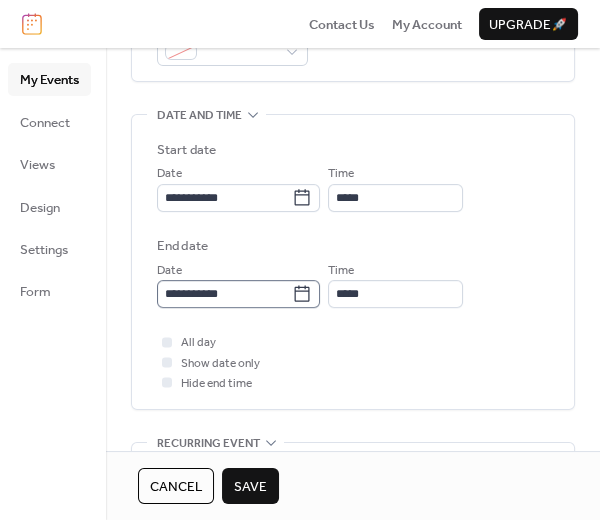 click 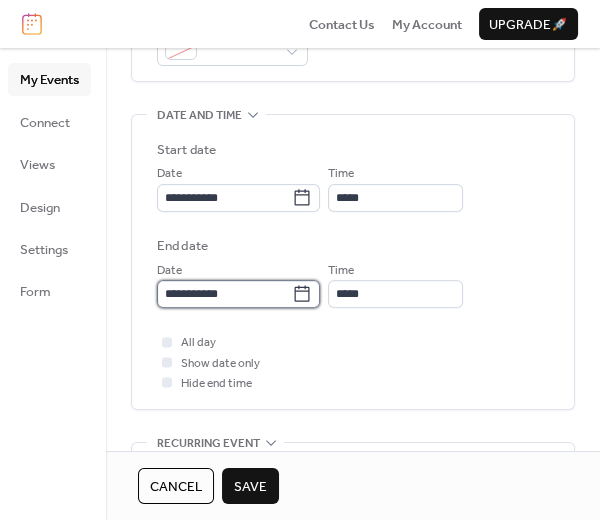 click on "**********" at bounding box center [224, 294] 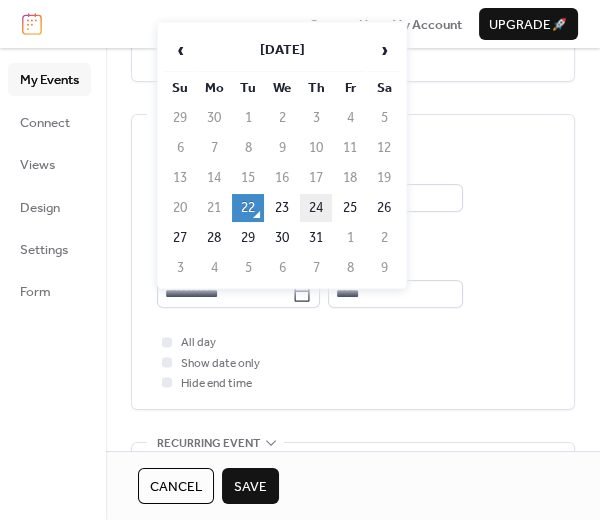 click on "24" at bounding box center [316, 208] 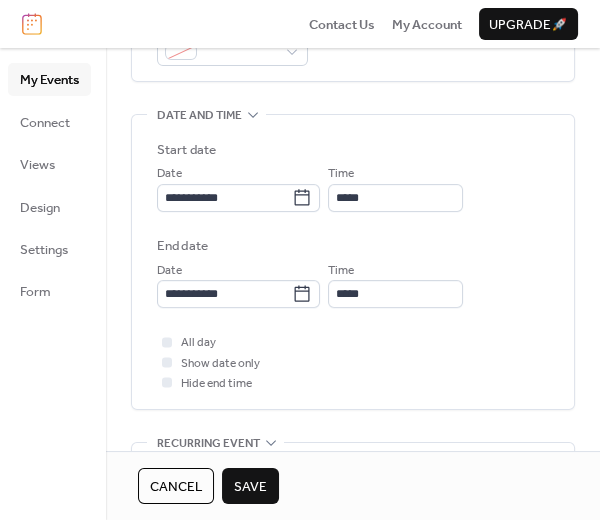 click on "All day Show date only Hide end time" at bounding box center (353, 362) 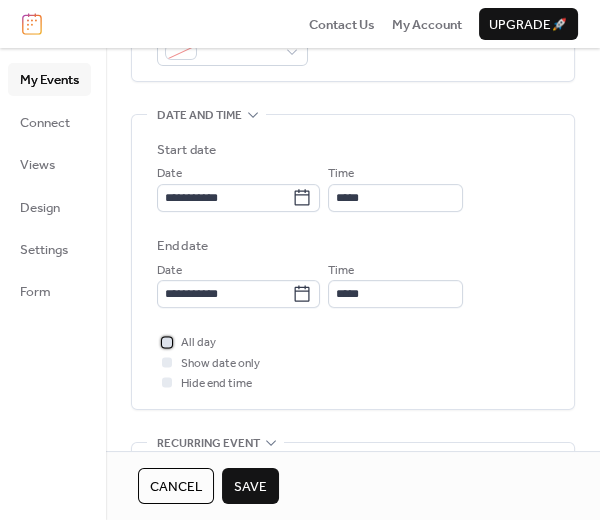 click on "All day" at bounding box center [186, 342] 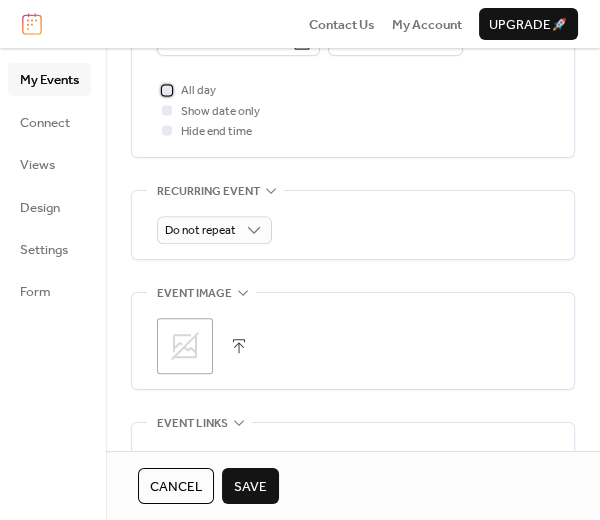 scroll, scrollTop: 882, scrollLeft: 0, axis: vertical 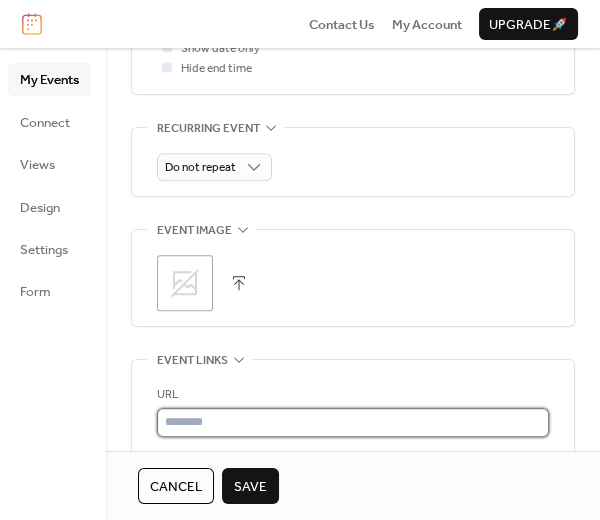 click at bounding box center [353, 422] 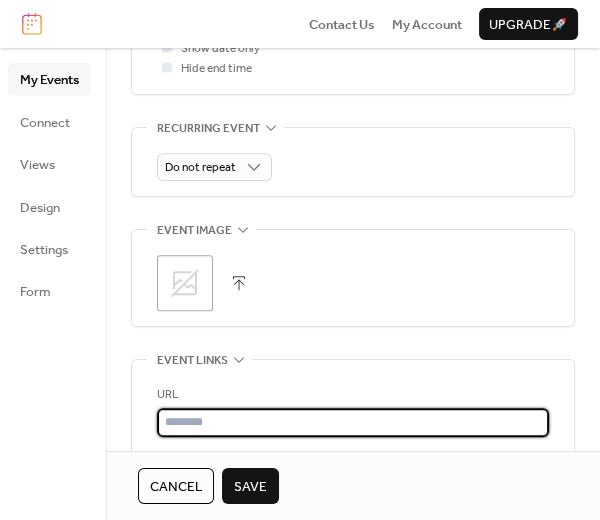 paste on "**********" 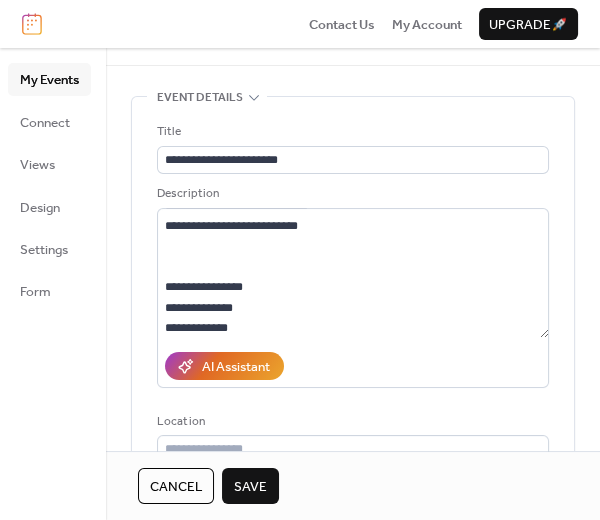 scroll, scrollTop: 0, scrollLeft: 0, axis: both 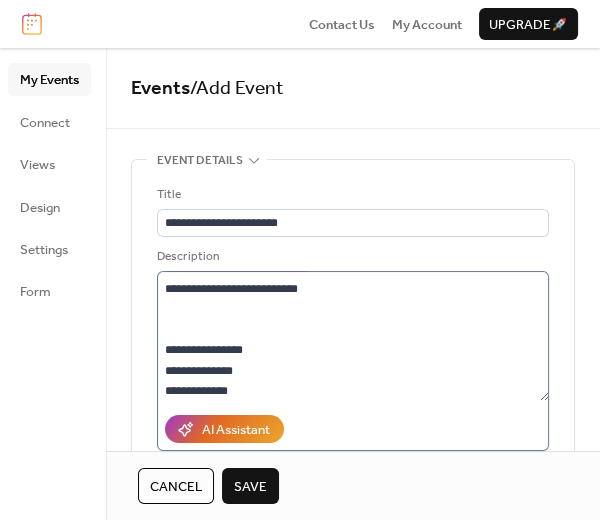 type on "**********" 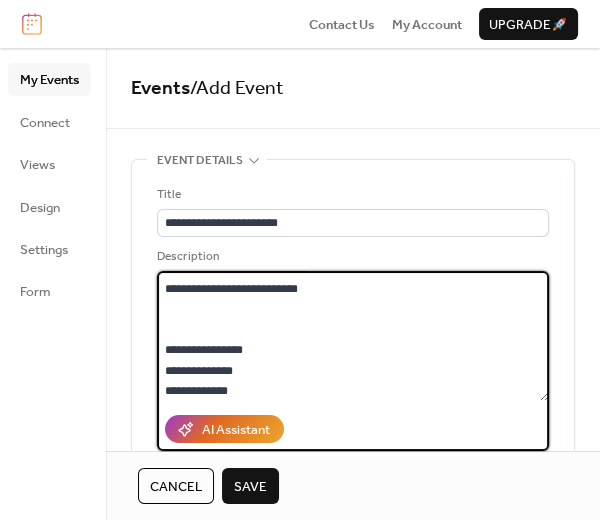 scroll, scrollTop: 0, scrollLeft: 0, axis: both 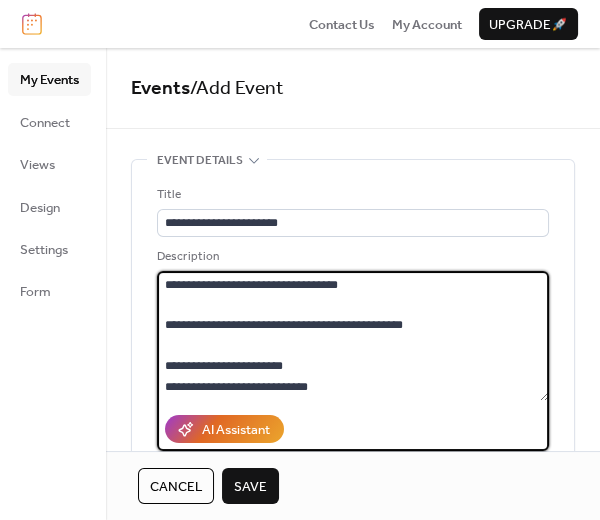 drag, startPoint x: 276, startPoint y: 393, endPoint x: 167, endPoint y: 304, distance: 140.71957 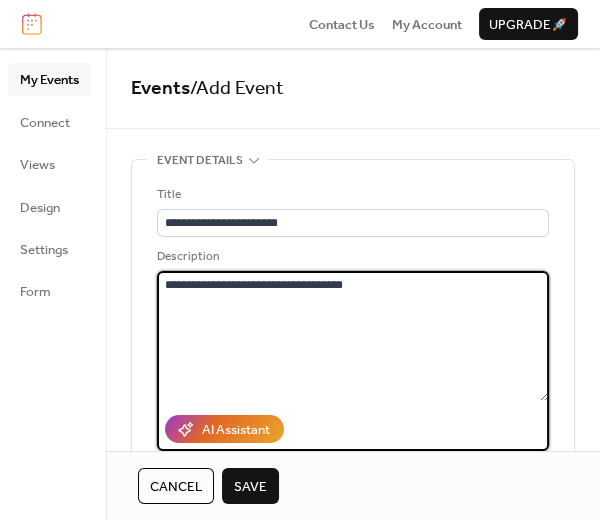 click on "**********" at bounding box center [353, 336] 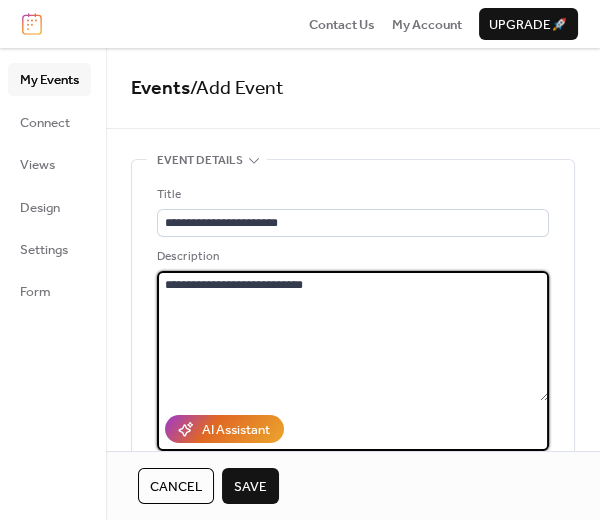 scroll, scrollTop: 63, scrollLeft: 0, axis: vertical 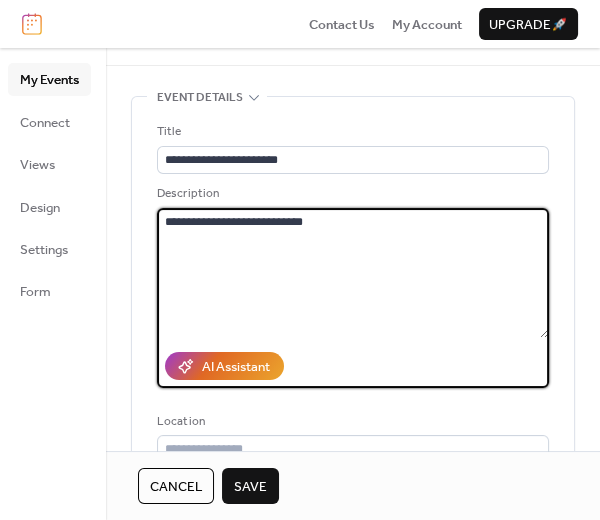 type on "**********" 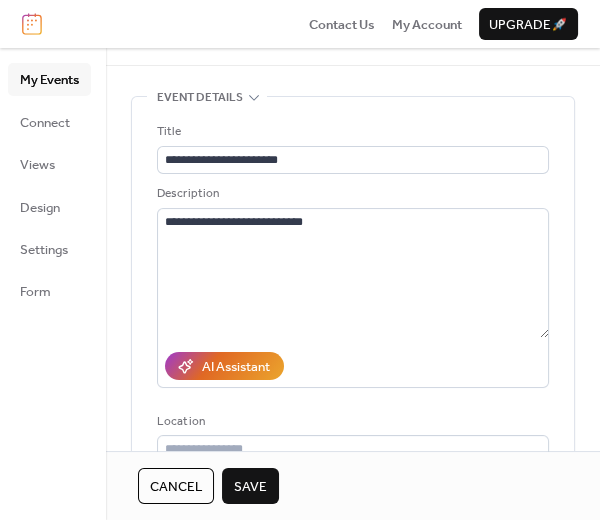 click on "Save" at bounding box center [250, 487] 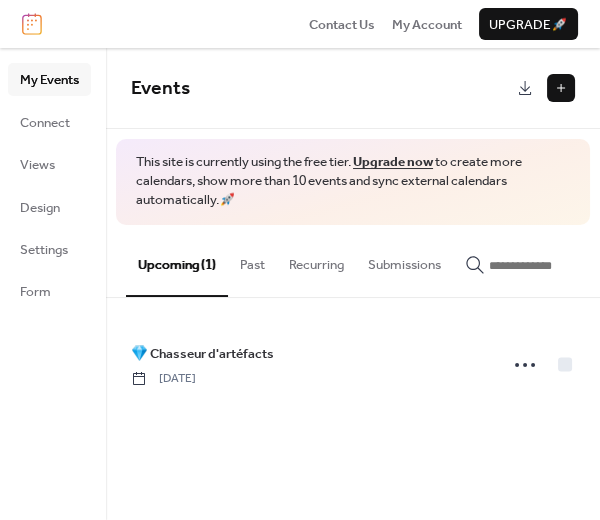 click at bounding box center [561, 88] 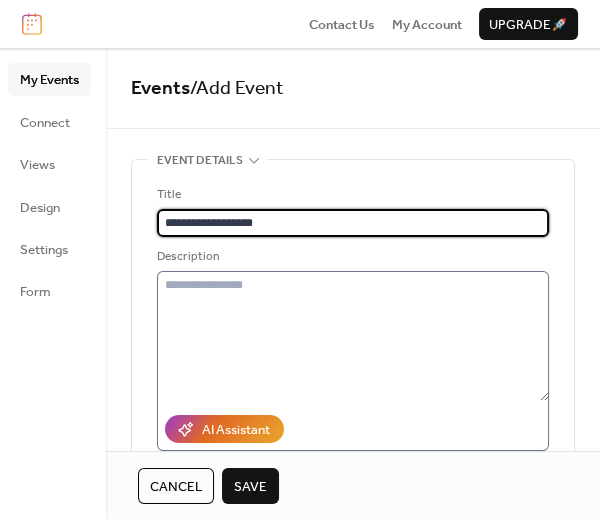 type on "**********" 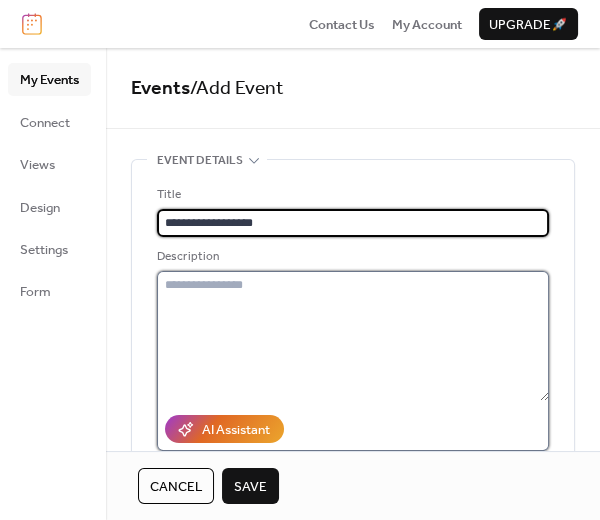 click at bounding box center (353, 336) 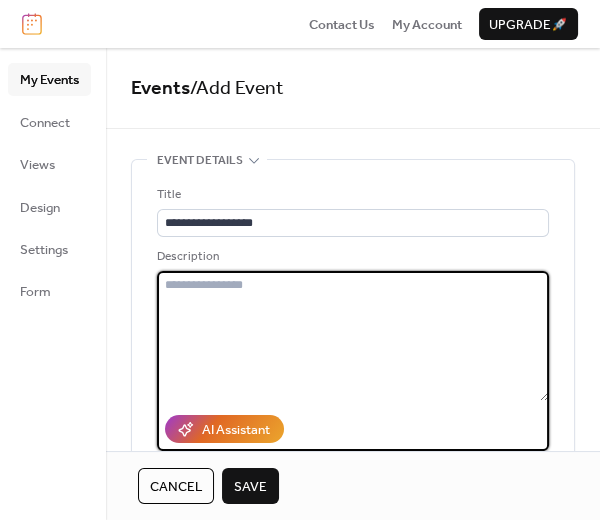 paste on "**********" 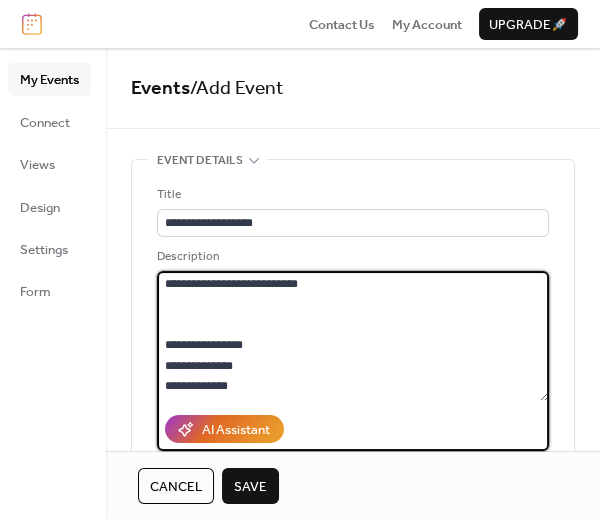 scroll, scrollTop: 0, scrollLeft: 0, axis: both 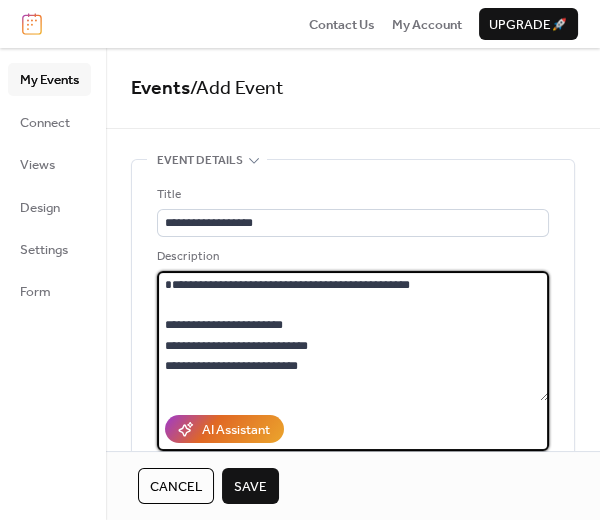 drag, startPoint x: 313, startPoint y: 347, endPoint x: 164, endPoint y: 280, distance: 163.37074 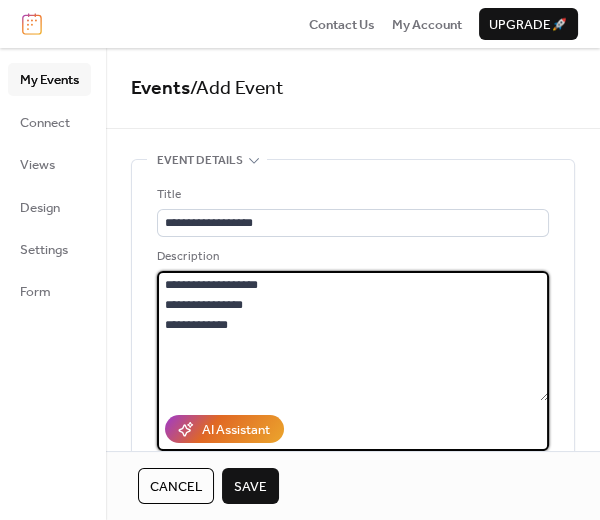 drag, startPoint x: 207, startPoint y: 337, endPoint x: 168, endPoint y: 337, distance: 39 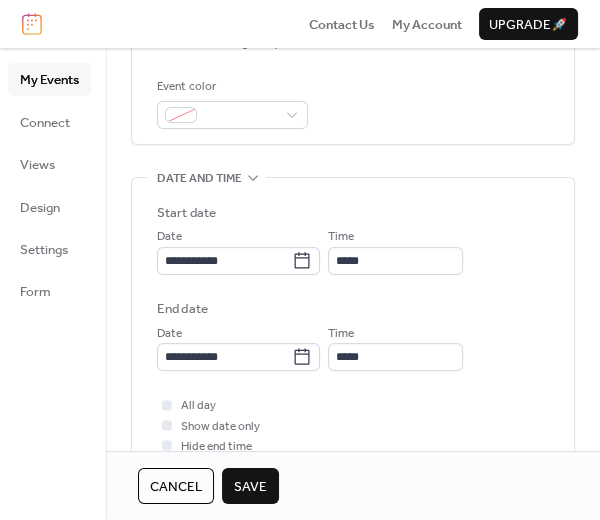 scroll, scrollTop: 567, scrollLeft: 0, axis: vertical 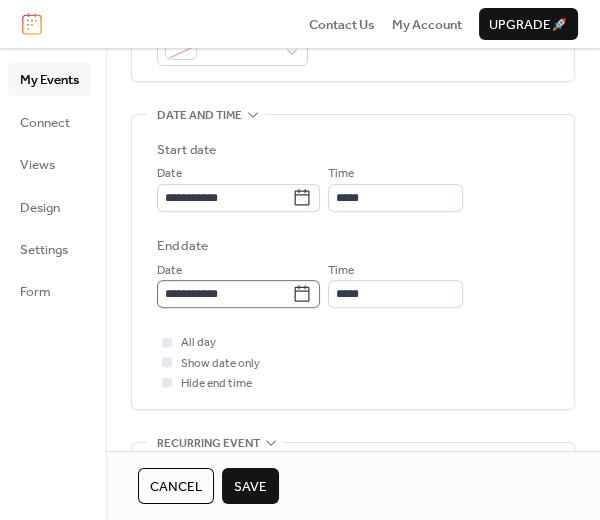 type on "**********" 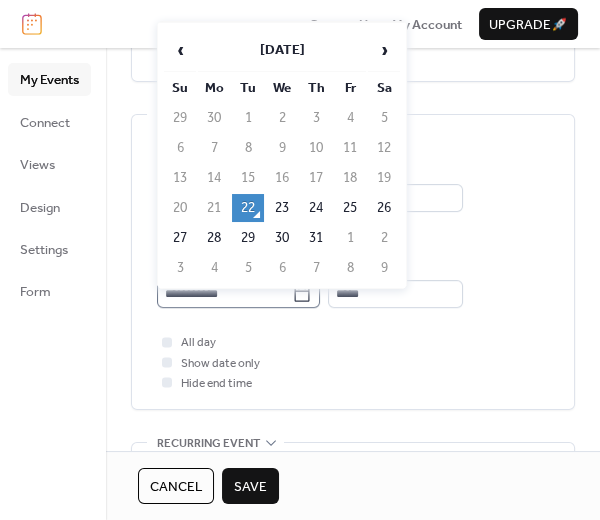 click 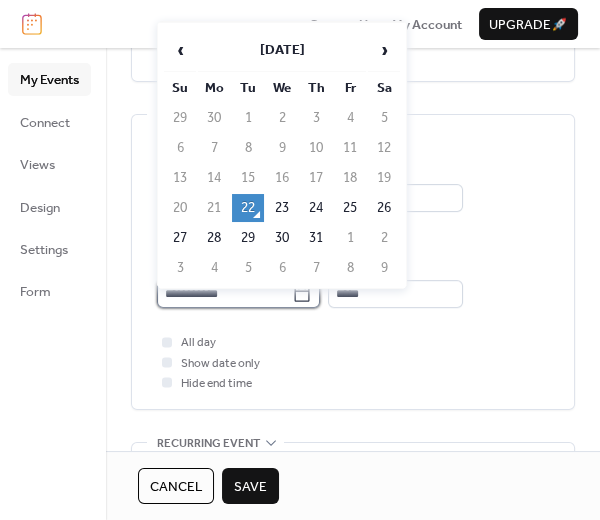 click on "**********" at bounding box center (224, 294) 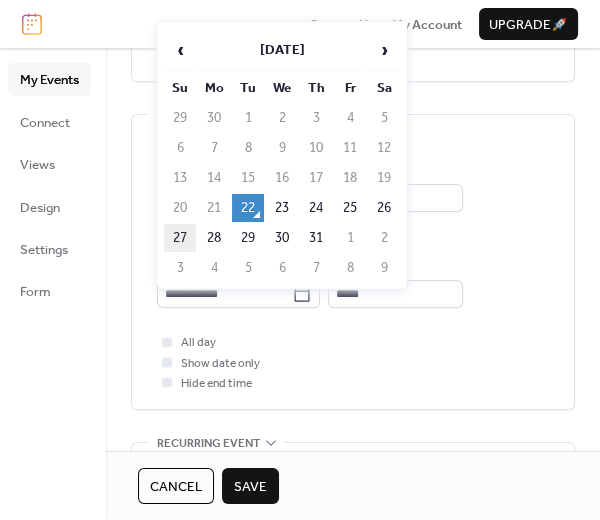 click on "27" at bounding box center (180, 238) 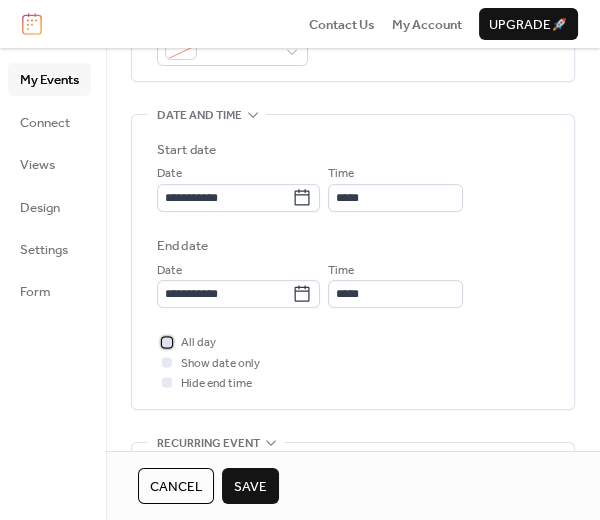 click at bounding box center (167, 342) 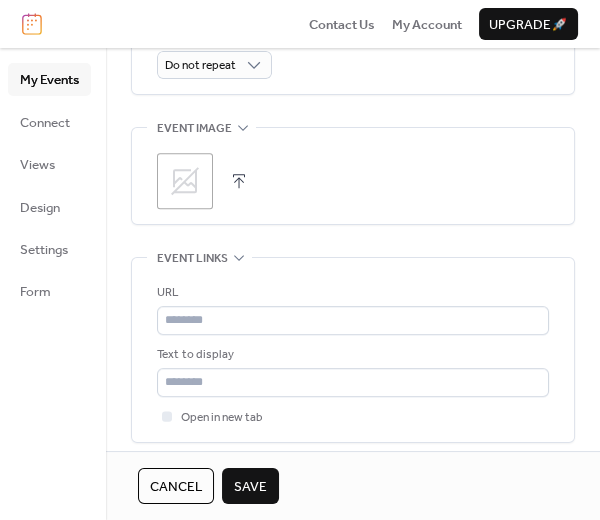 scroll, scrollTop: 1008, scrollLeft: 0, axis: vertical 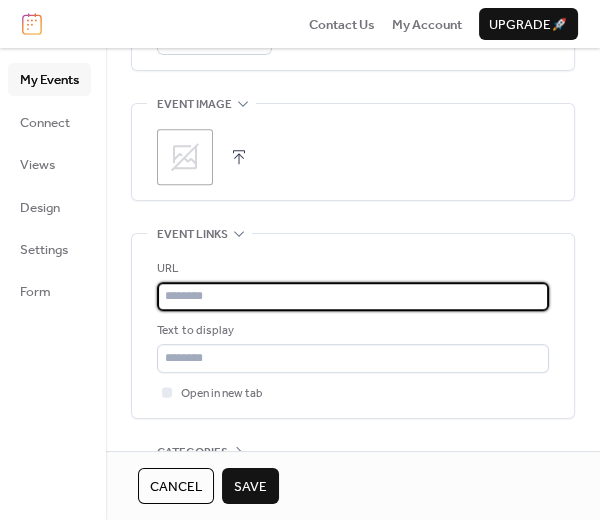 click at bounding box center [353, 296] 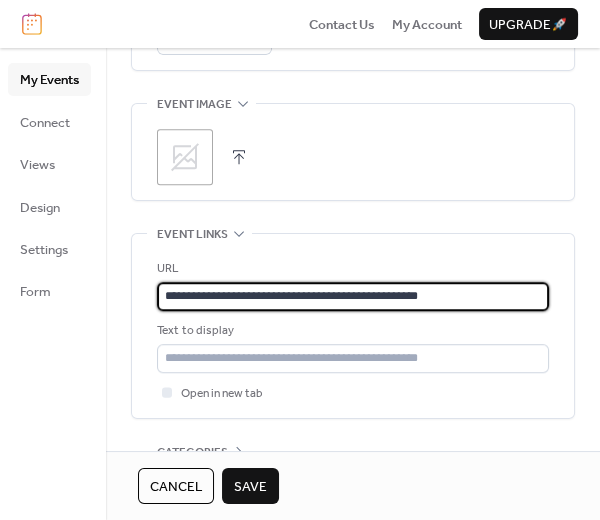 type on "**********" 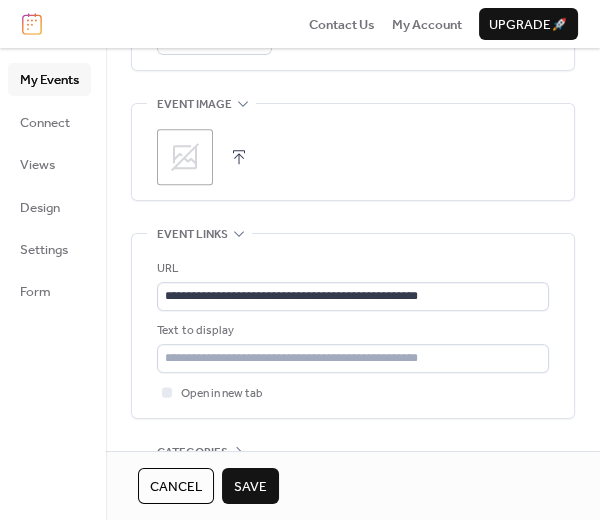 click on "Save" at bounding box center (250, 487) 